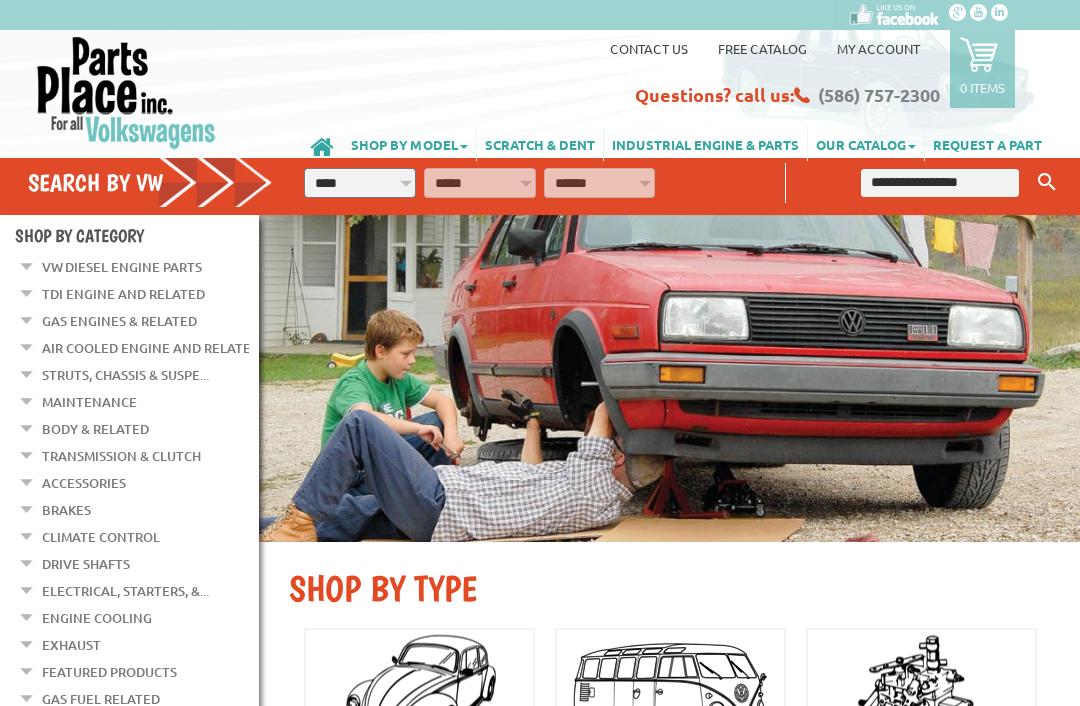 scroll, scrollTop: 0, scrollLeft: 0, axis: both 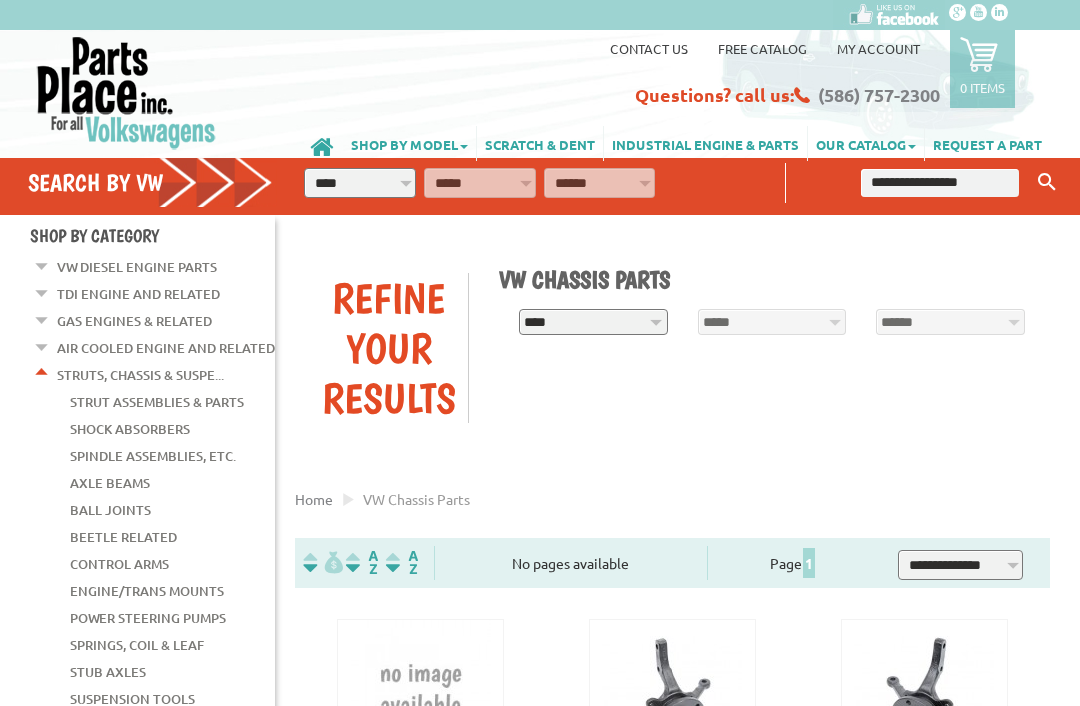 click on "**********" at bounding box center [360, 183] 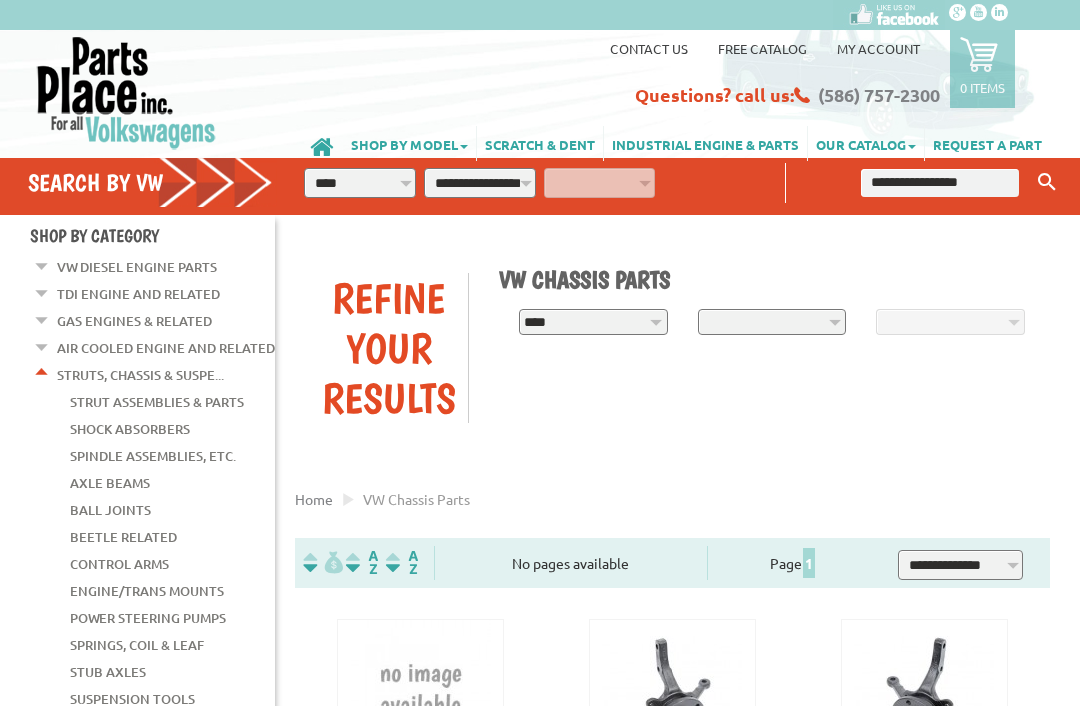click on "**********" at bounding box center (480, 183) 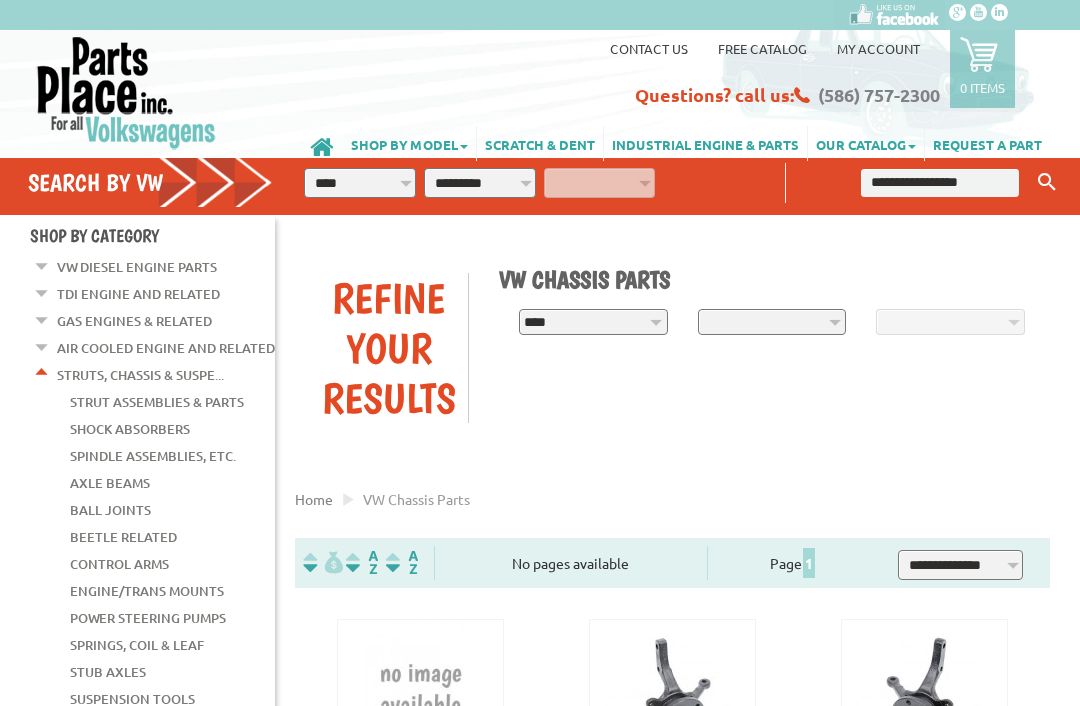 select on "*********" 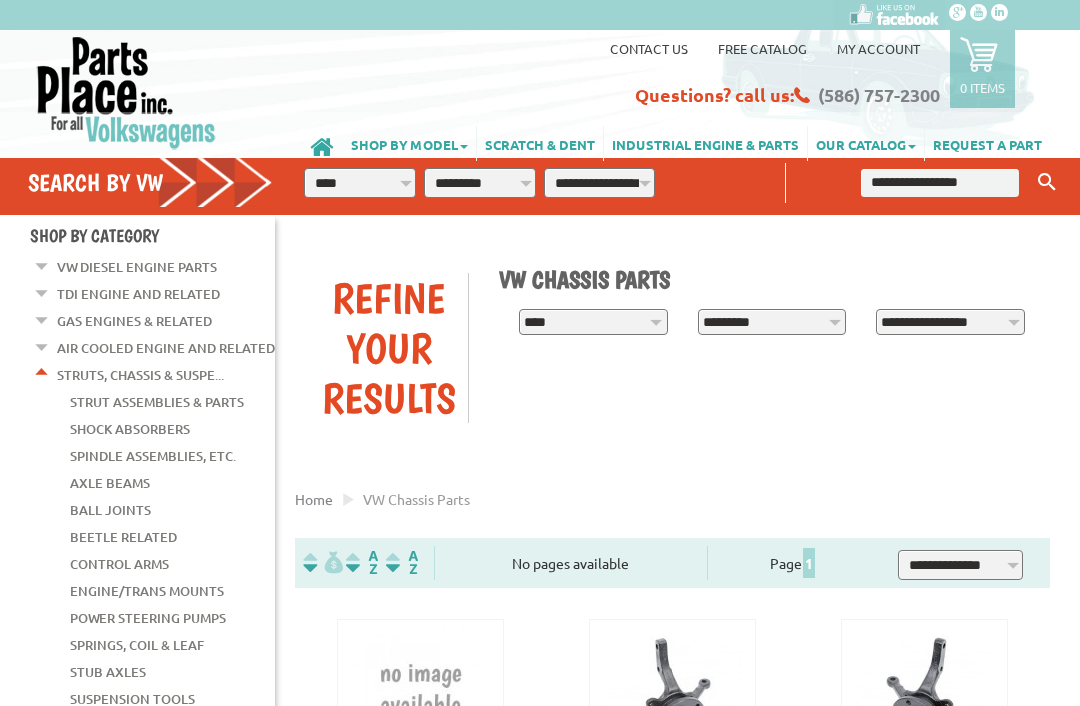 click on "**********" at bounding box center [600, 183] 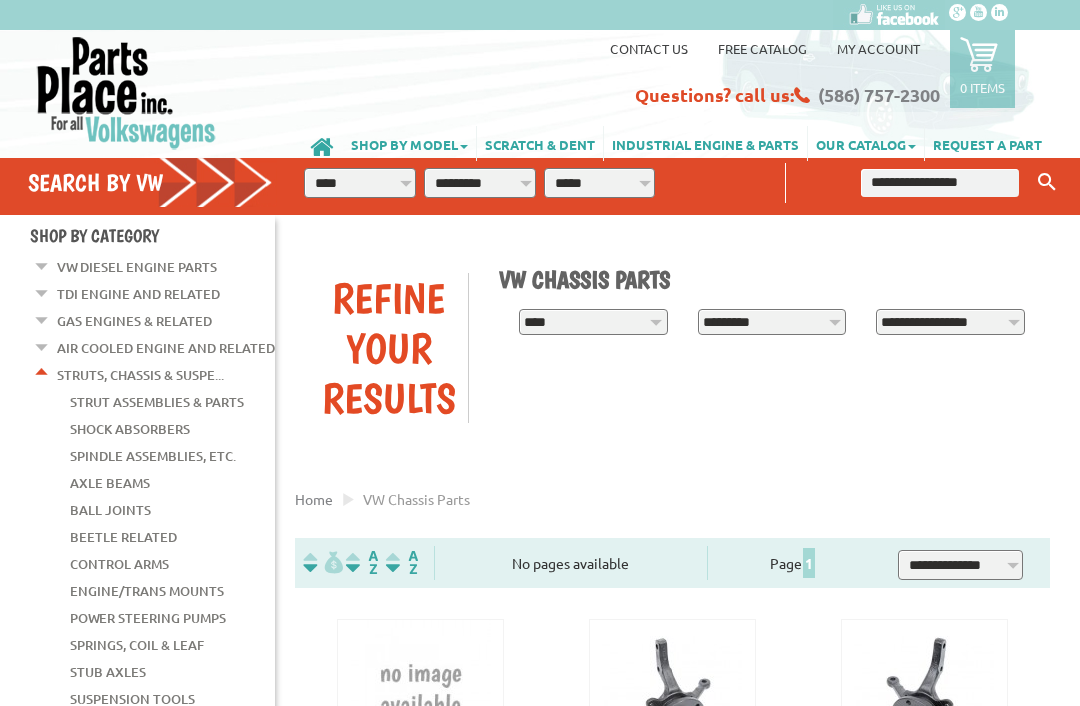 select on "*********" 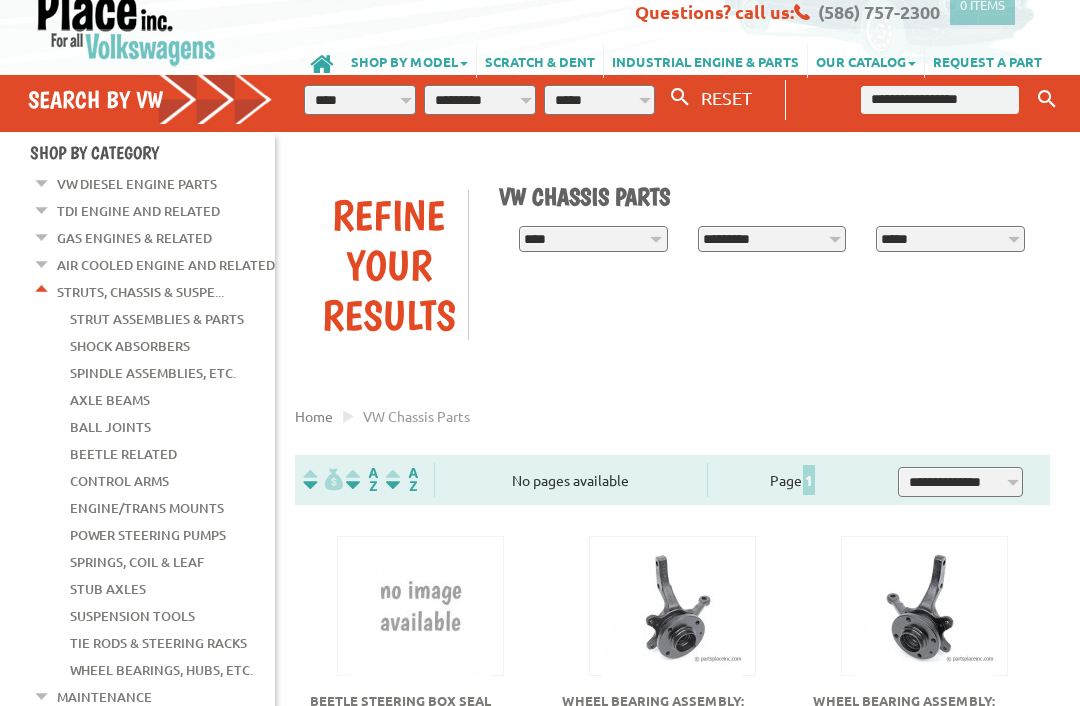 scroll, scrollTop: 84, scrollLeft: 0, axis: vertical 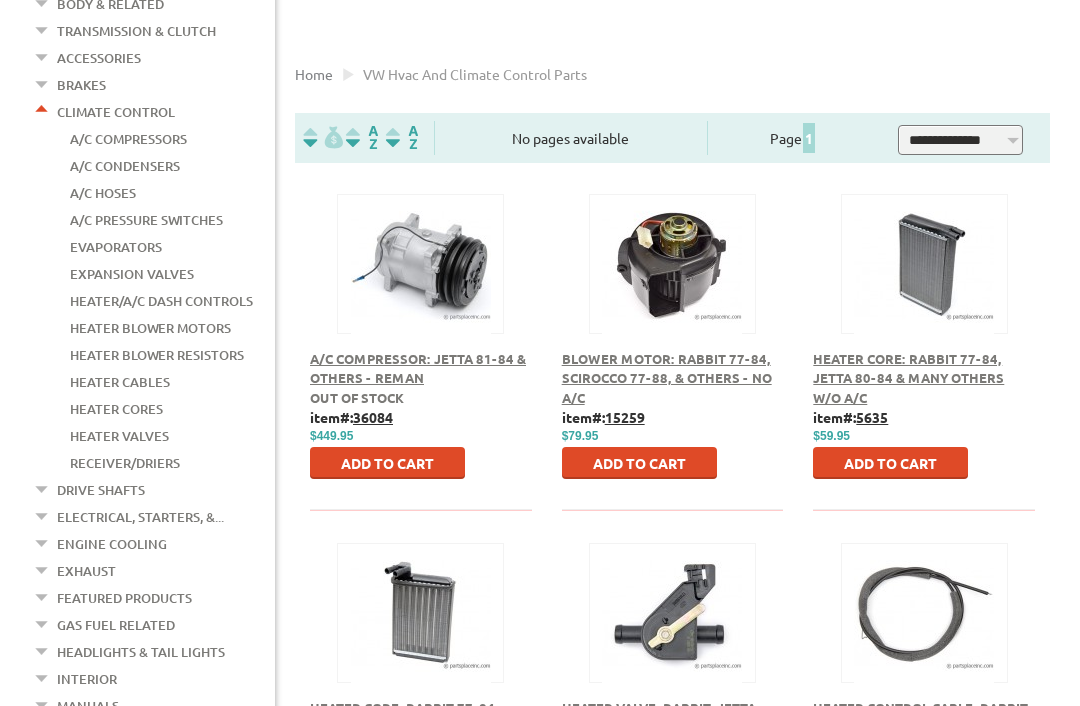 click at bounding box center [672, 265] 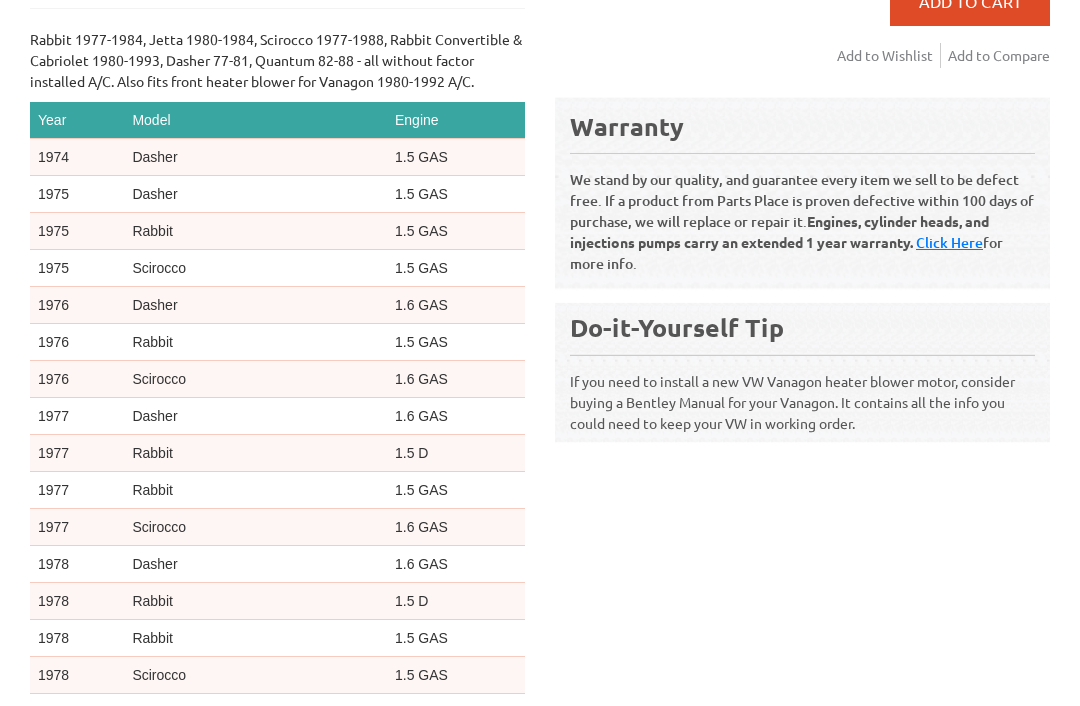 scroll, scrollTop: 836, scrollLeft: 0, axis: vertical 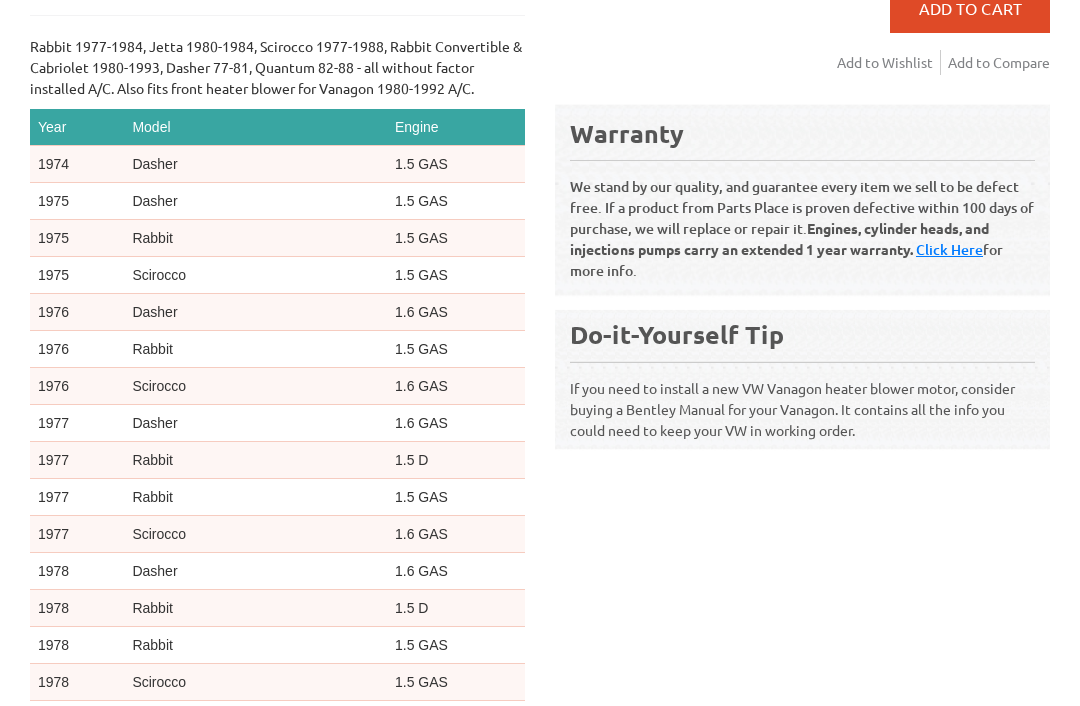 click on "Do-it-Yourself Tip
If you need to install a new VW Vanagon heater blower motor, consider buying a Bentley Manual for your Vanagon. It contains all the info you could need to keep your VW in working order." at bounding box center [802, 380] 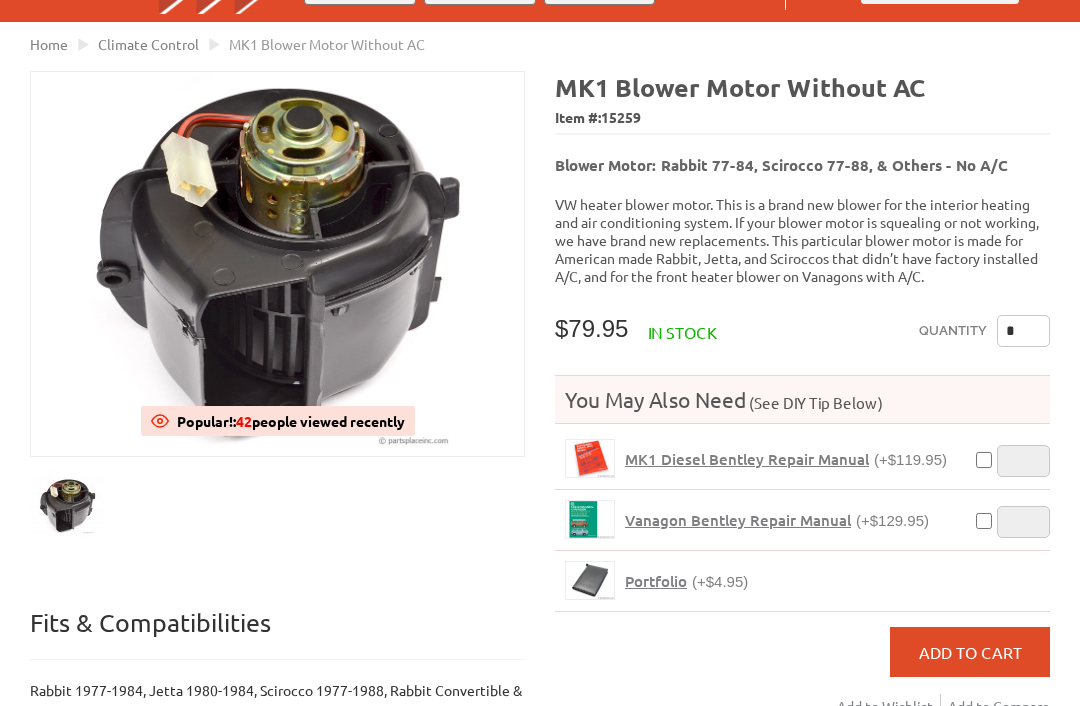 scroll, scrollTop: 185, scrollLeft: 0, axis: vertical 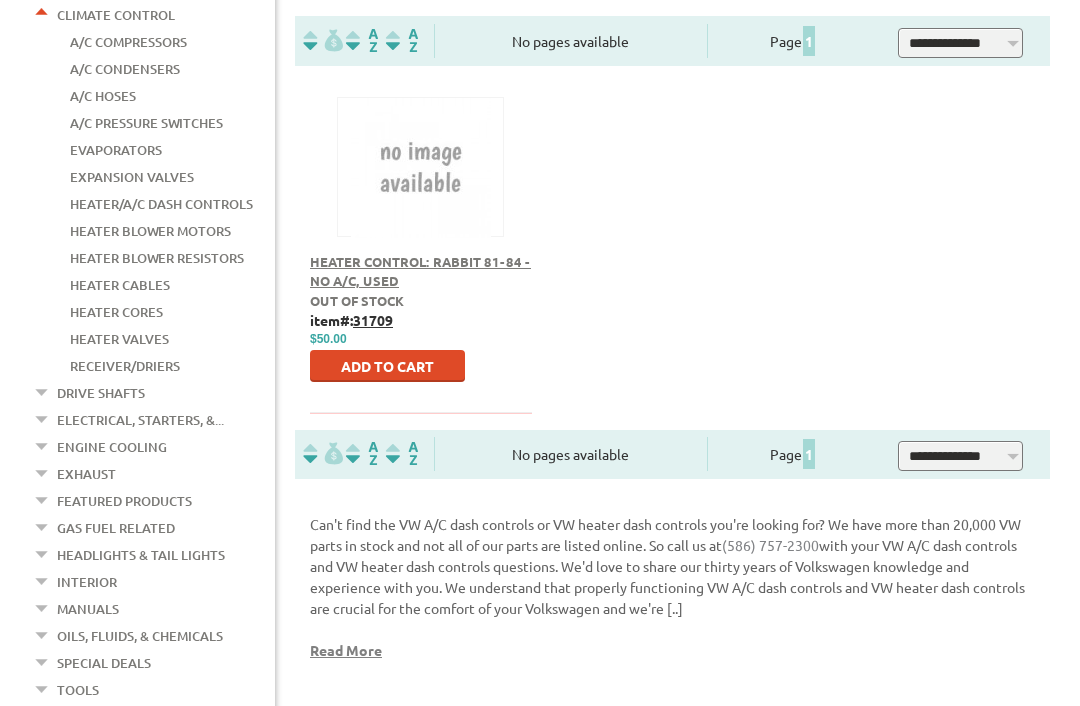 click on "Page
1" at bounding box center (792, 454) 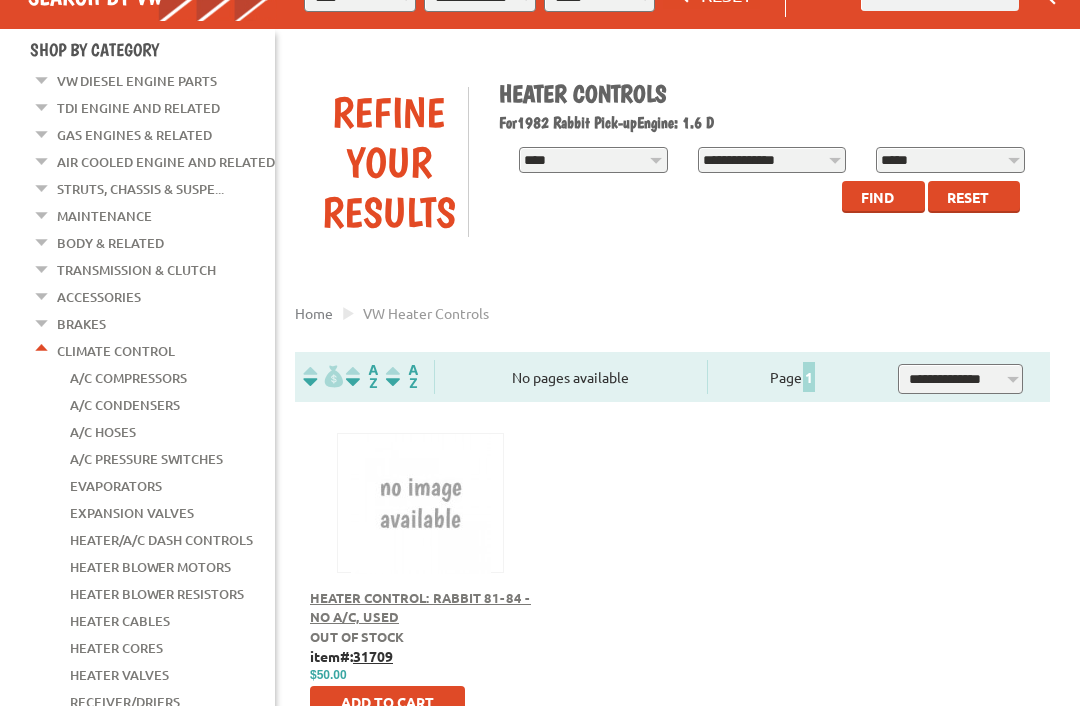 scroll, scrollTop: 95, scrollLeft: 0, axis: vertical 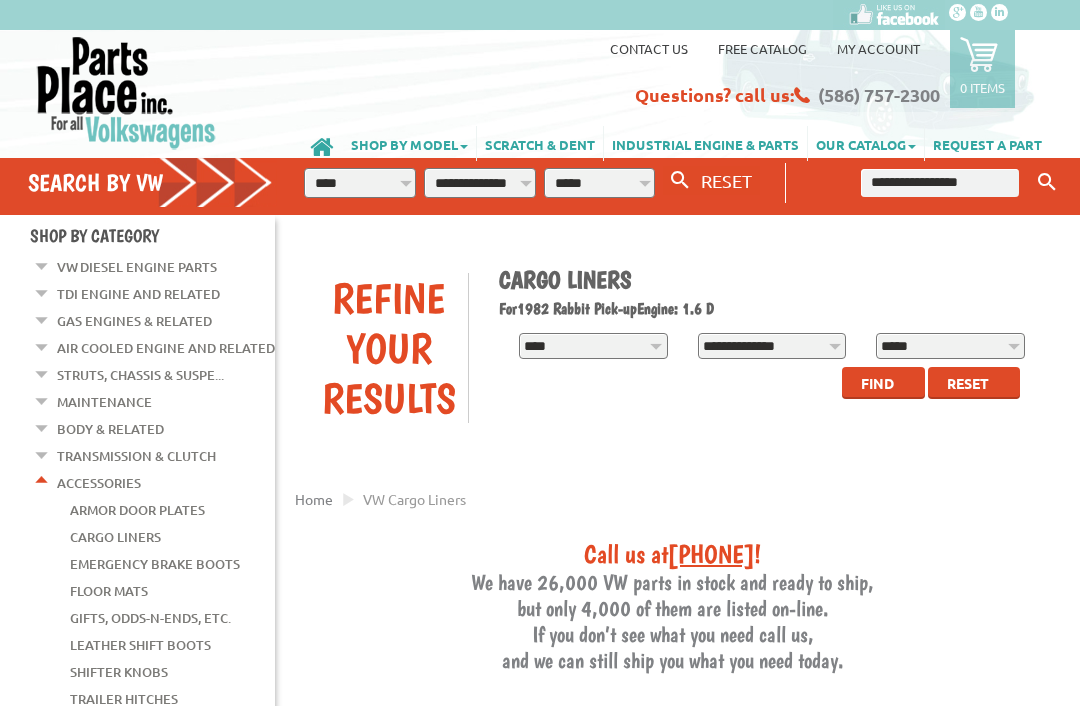 click at bounding box center [940, 183] 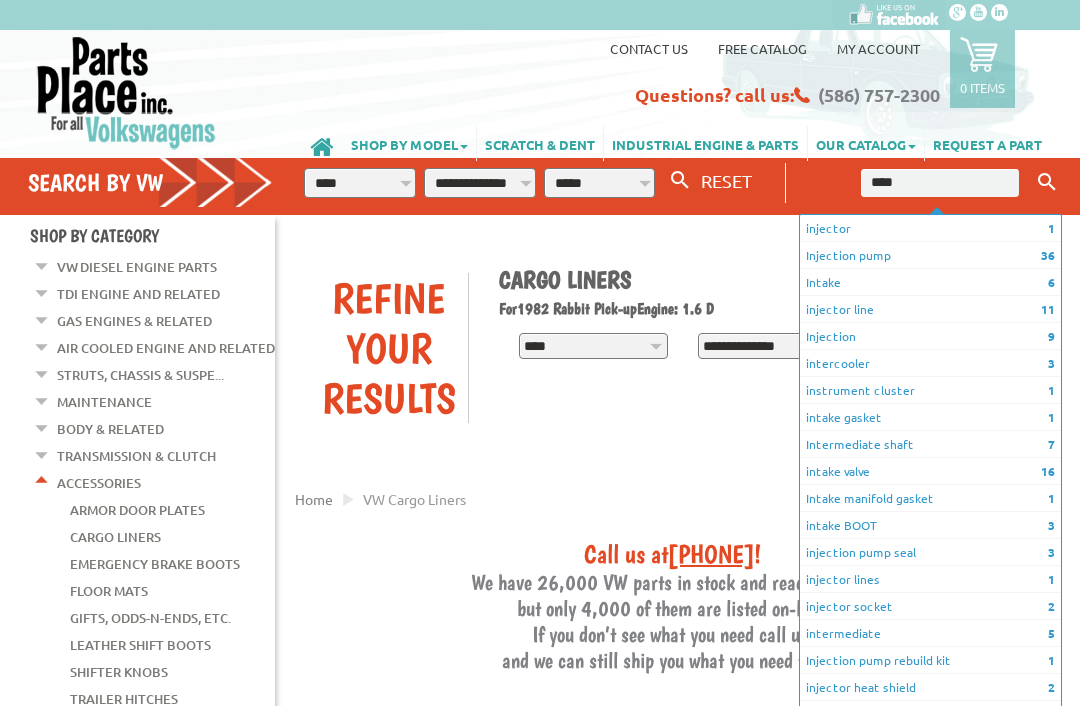 type on "*****" 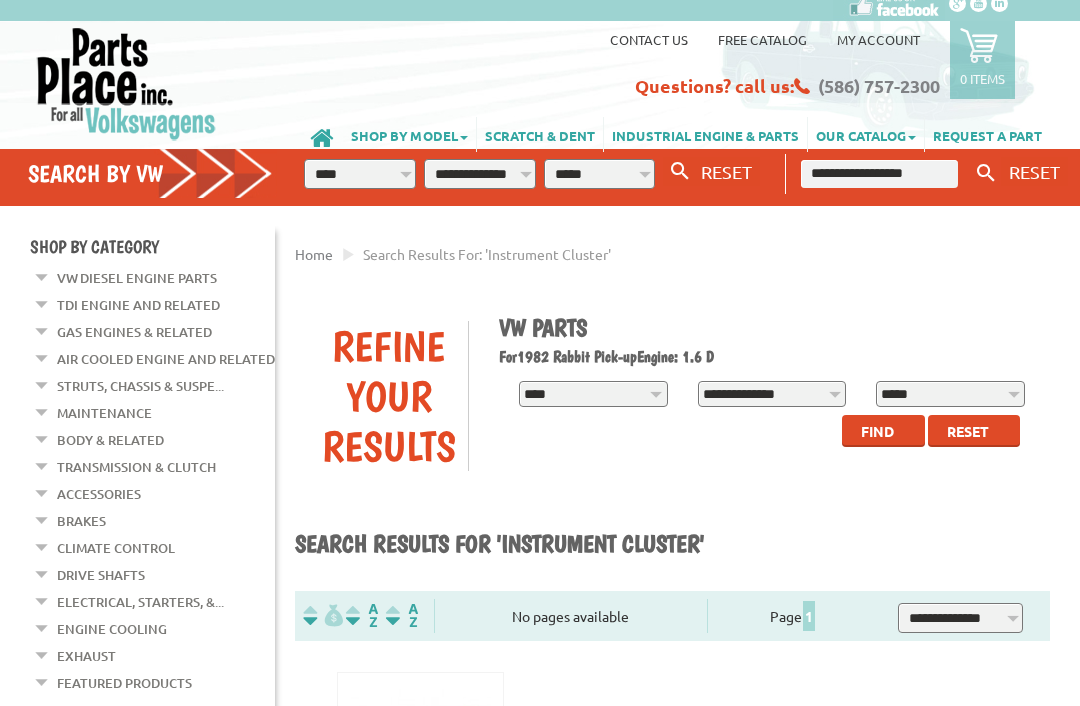 scroll, scrollTop: 0, scrollLeft: 0, axis: both 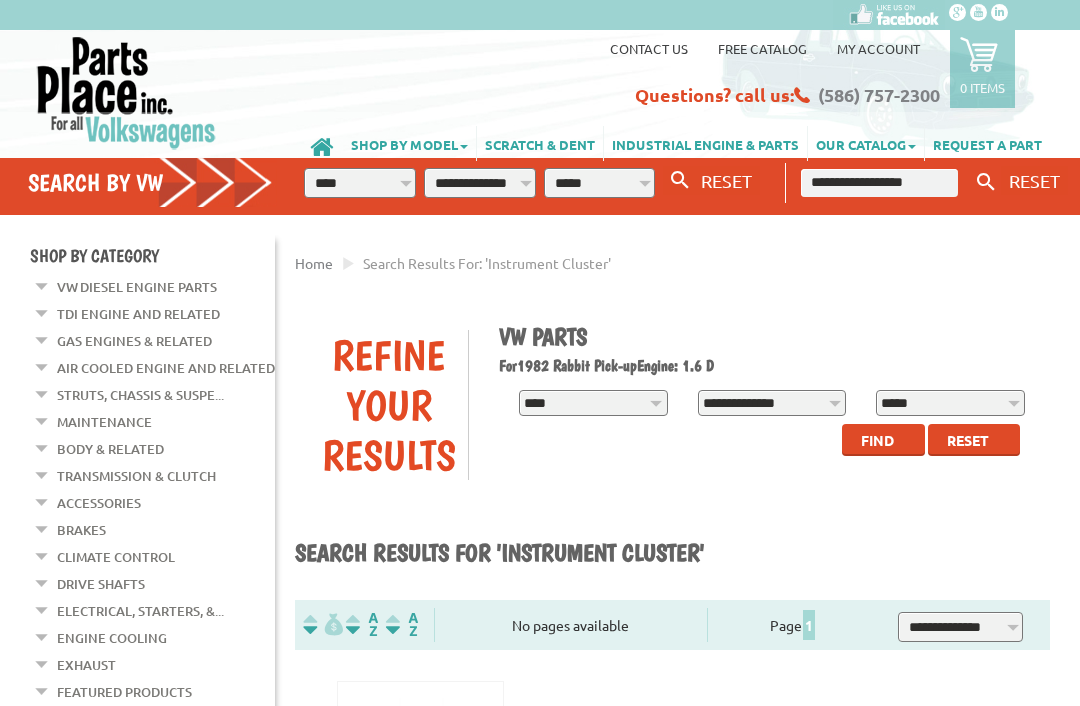 click on "**********" at bounding box center (880, 183) 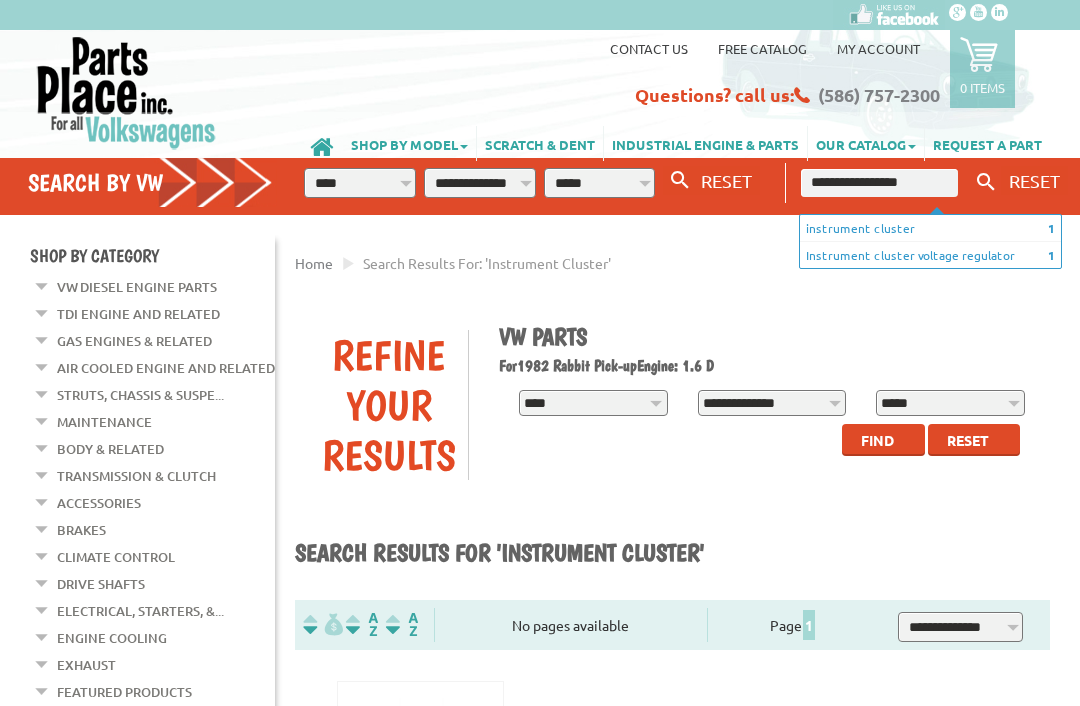 type on "**********" 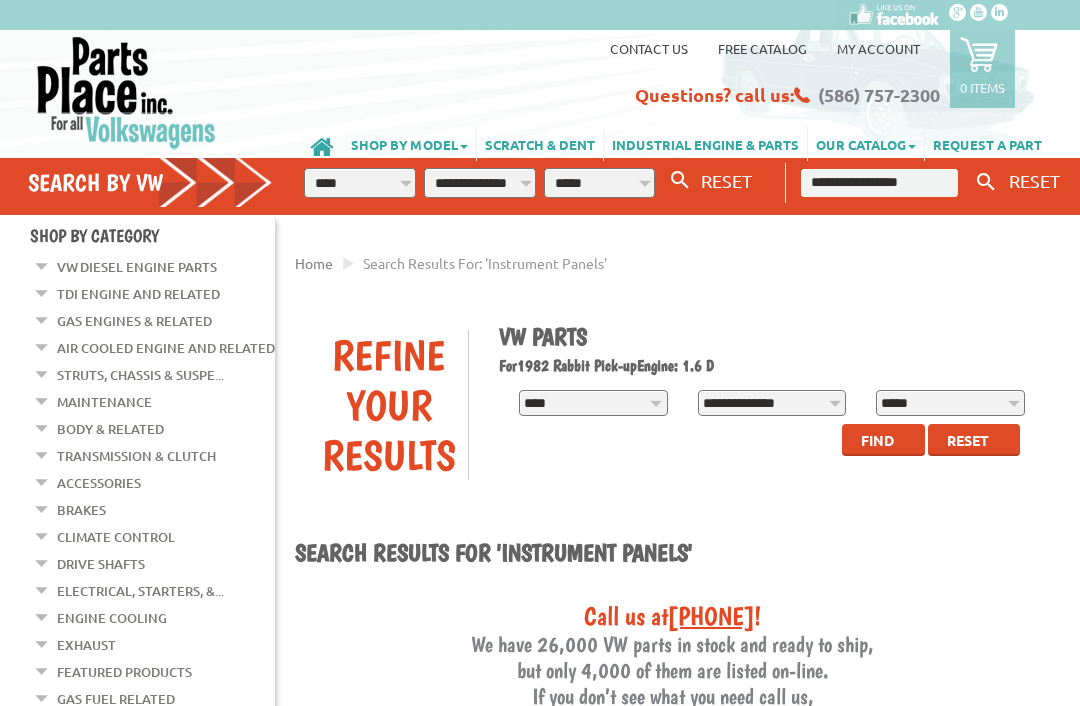 scroll, scrollTop: 0, scrollLeft: 0, axis: both 